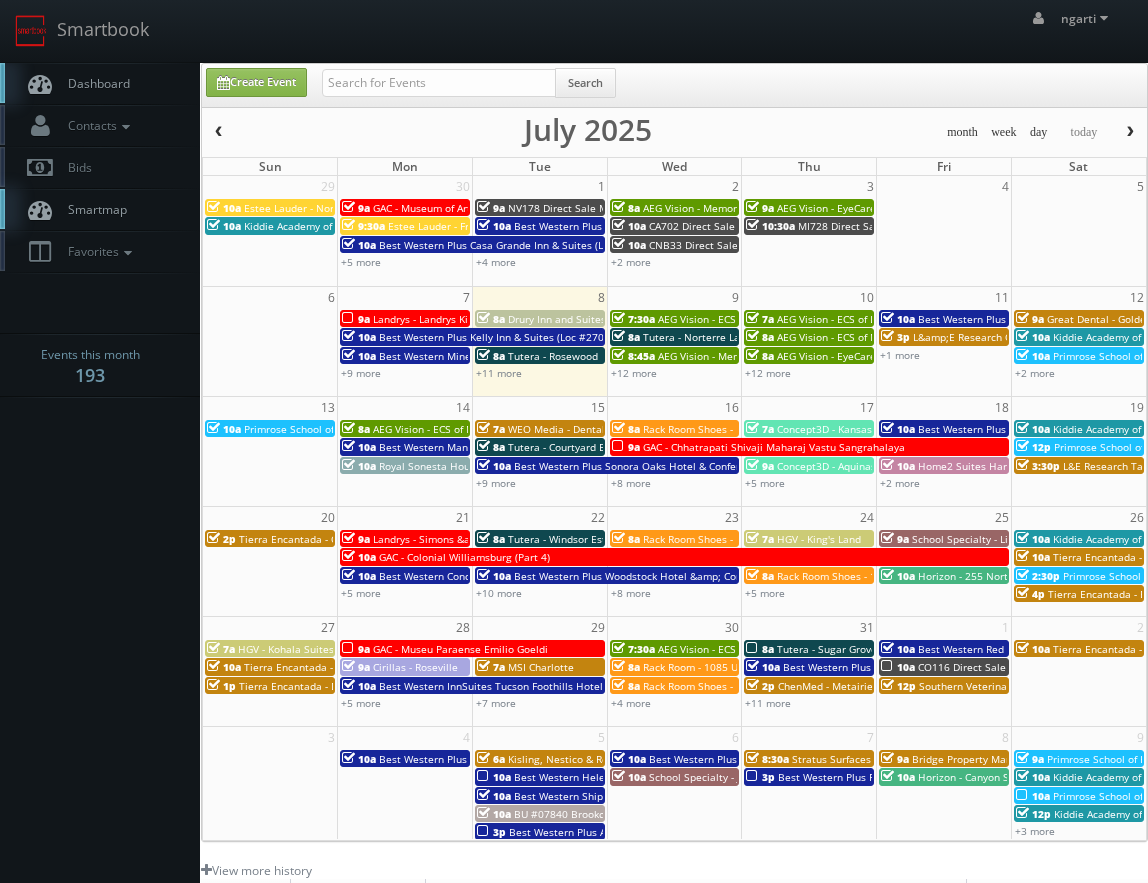 scroll, scrollTop: 0, scrollLeft: 0, axis: both 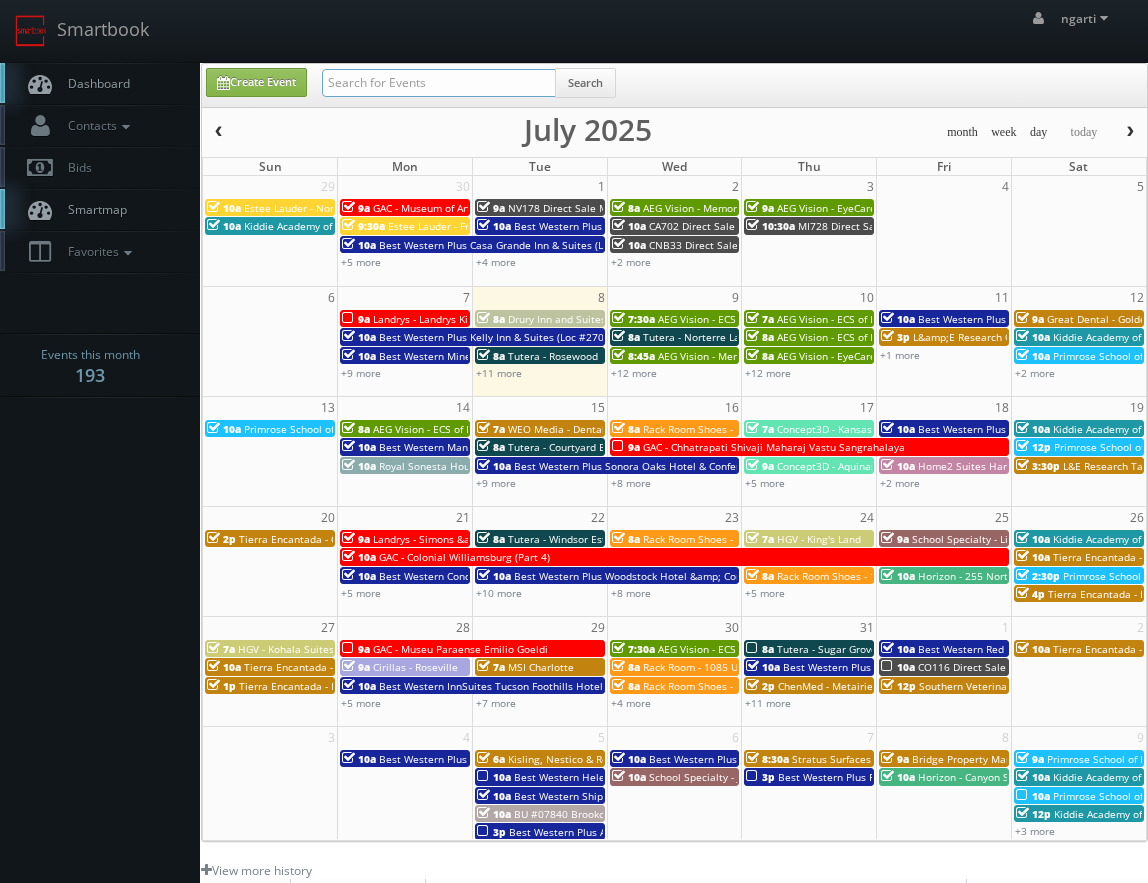 click at bounding box center [439, 83] 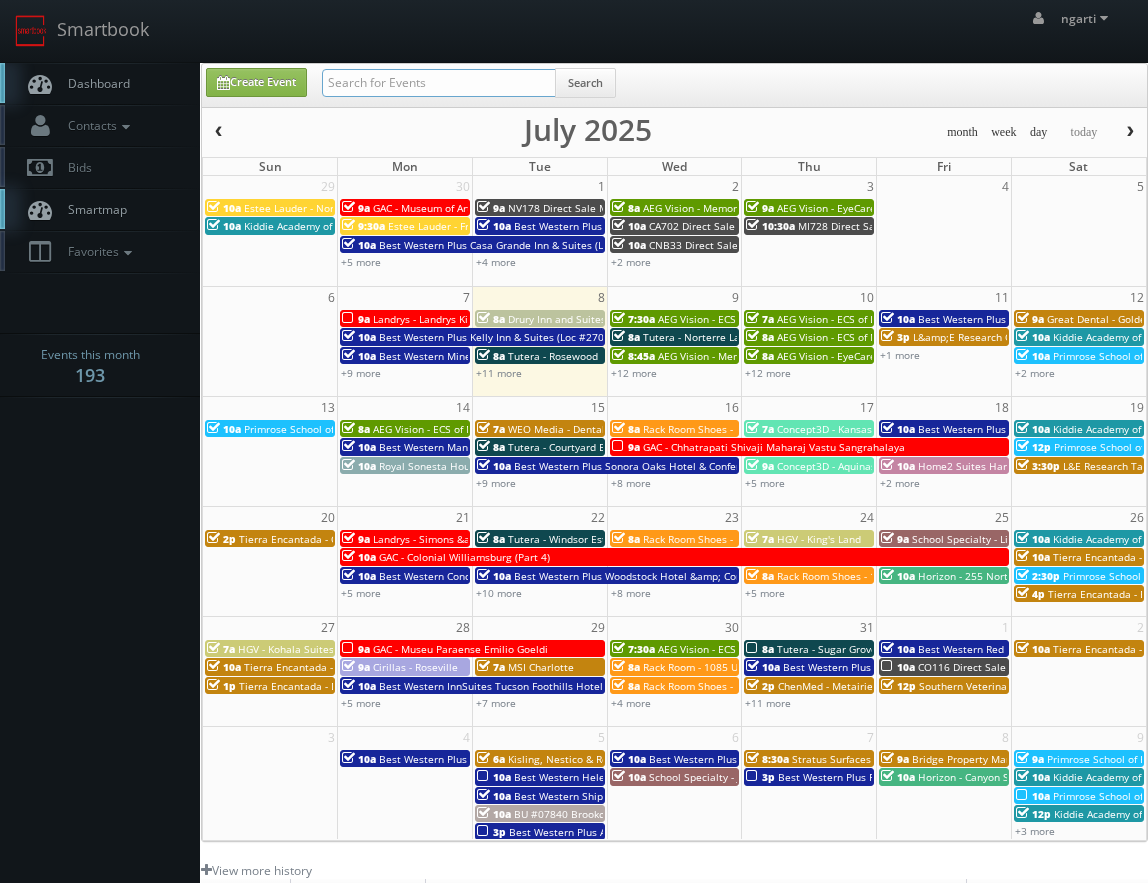 click at bounding box center [439, 83] 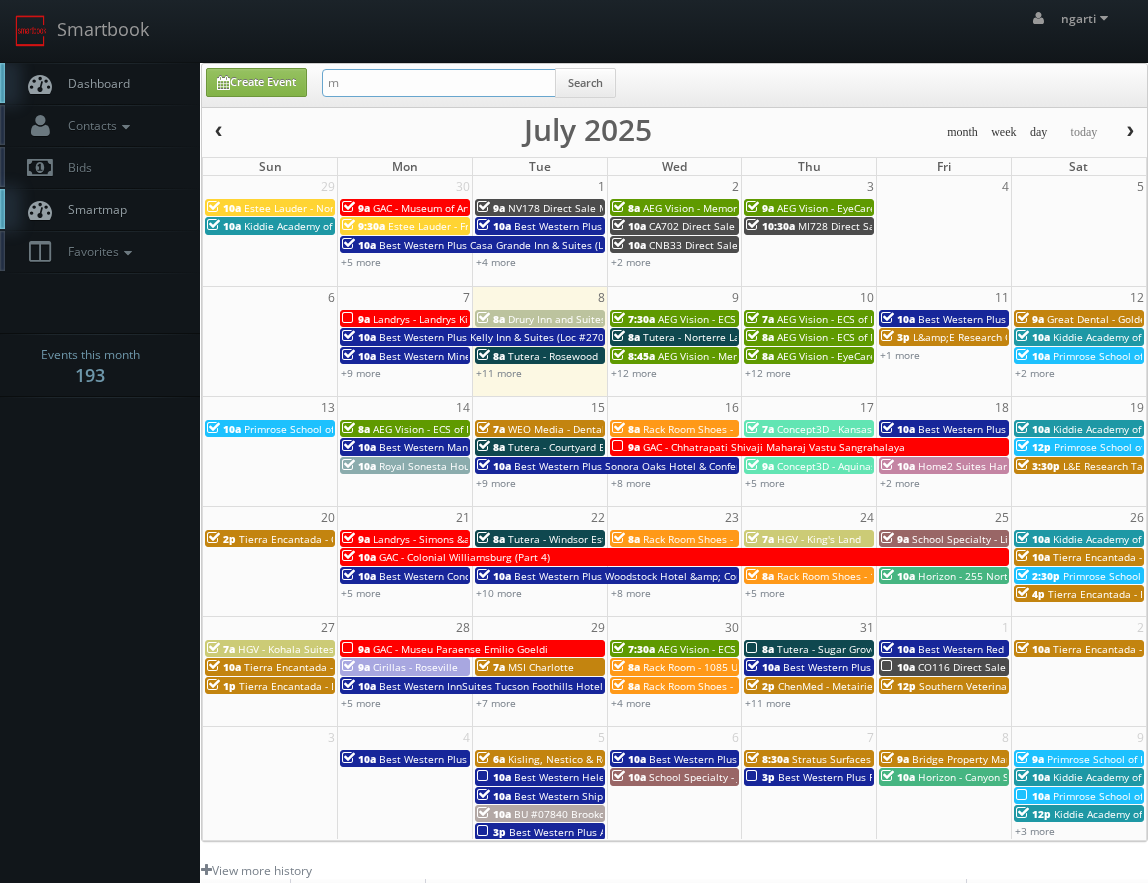 type on "MI142" 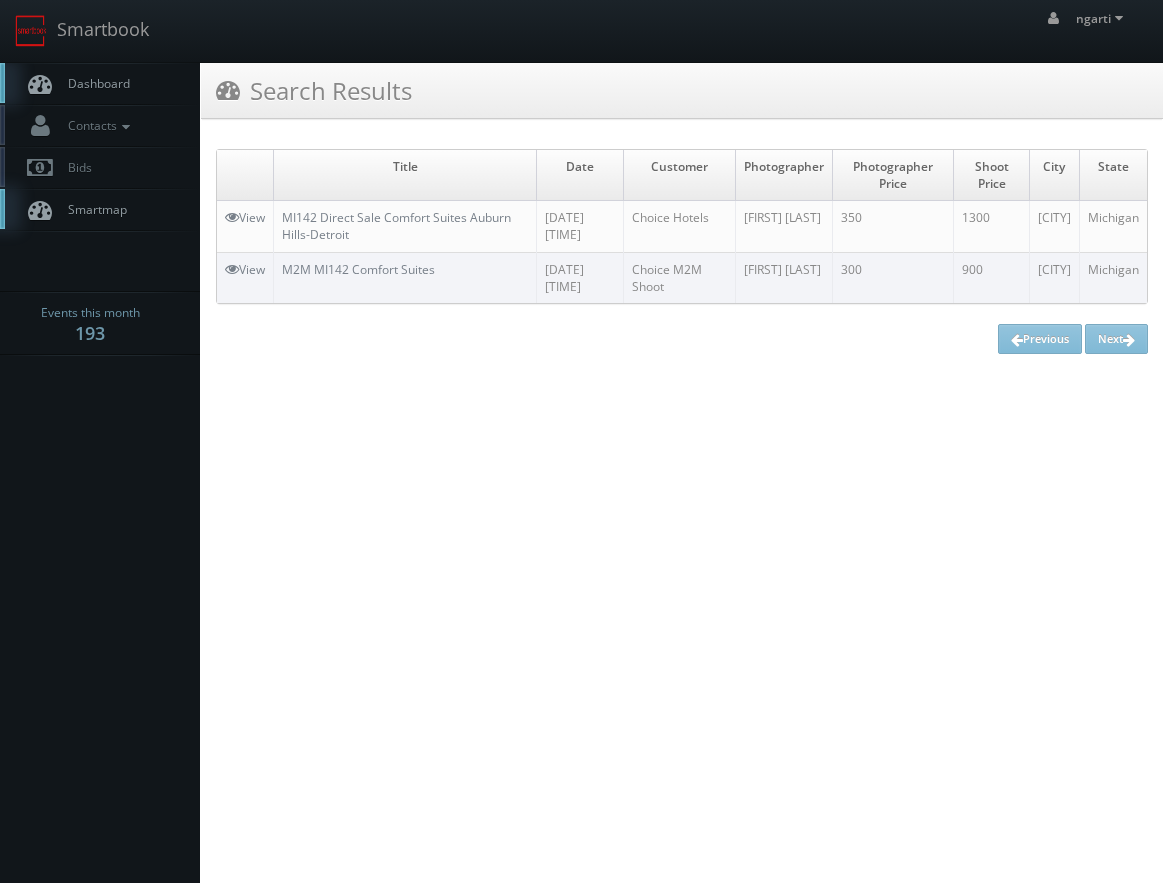 scroll, scrollTop: 0, scrollLeft: 0, axis: both 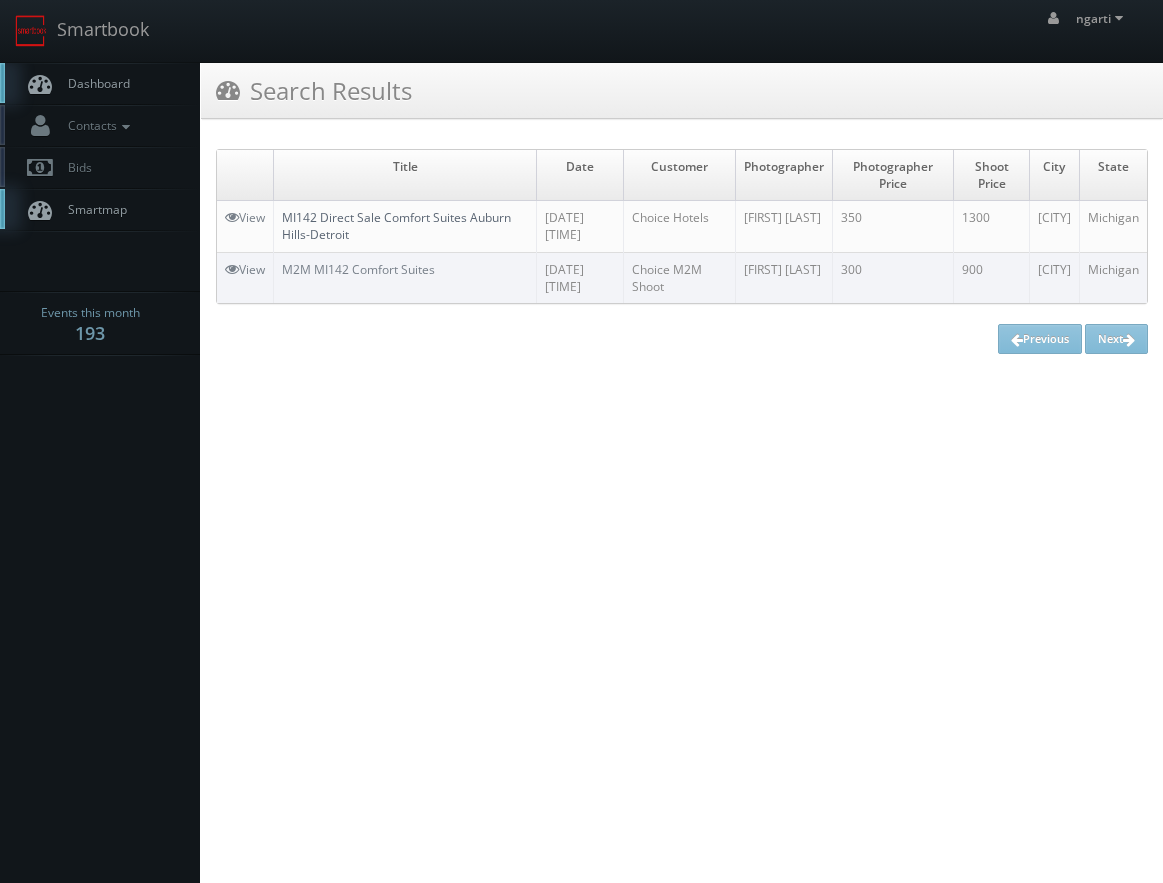 click on "MI142 Direct Sale Comfort Suites Auburn Hills-Detroit" at bounding box center (245, 217) 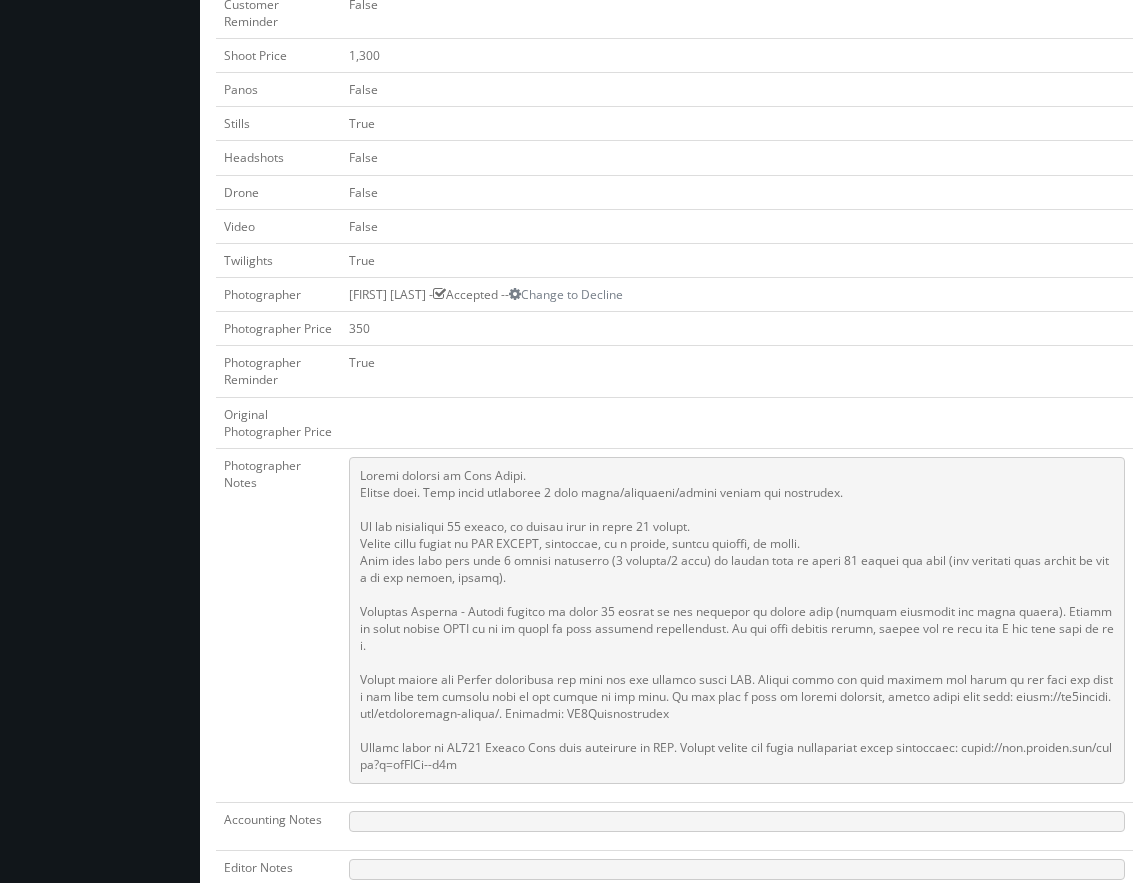 scroll, scrollTop: 800, scrollLeft: 0, axis: vertical 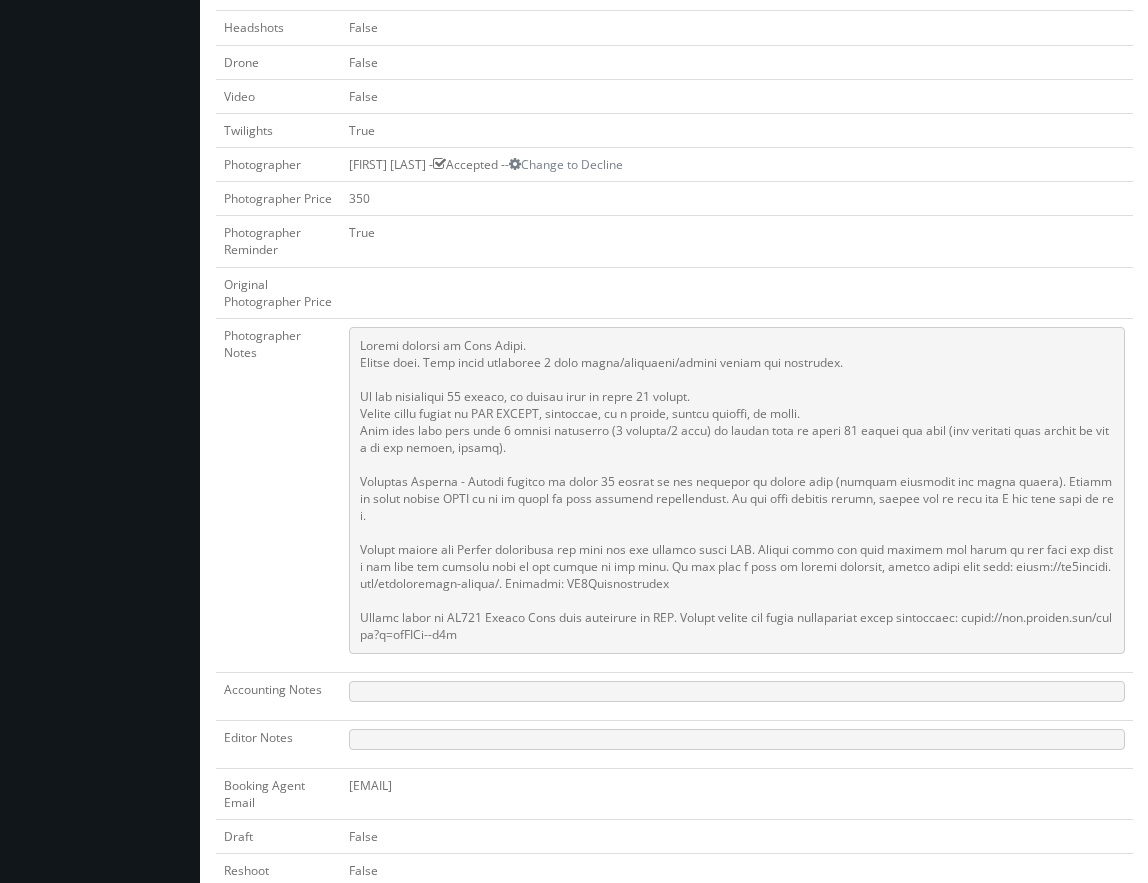 click at bounding box center (737, 490) 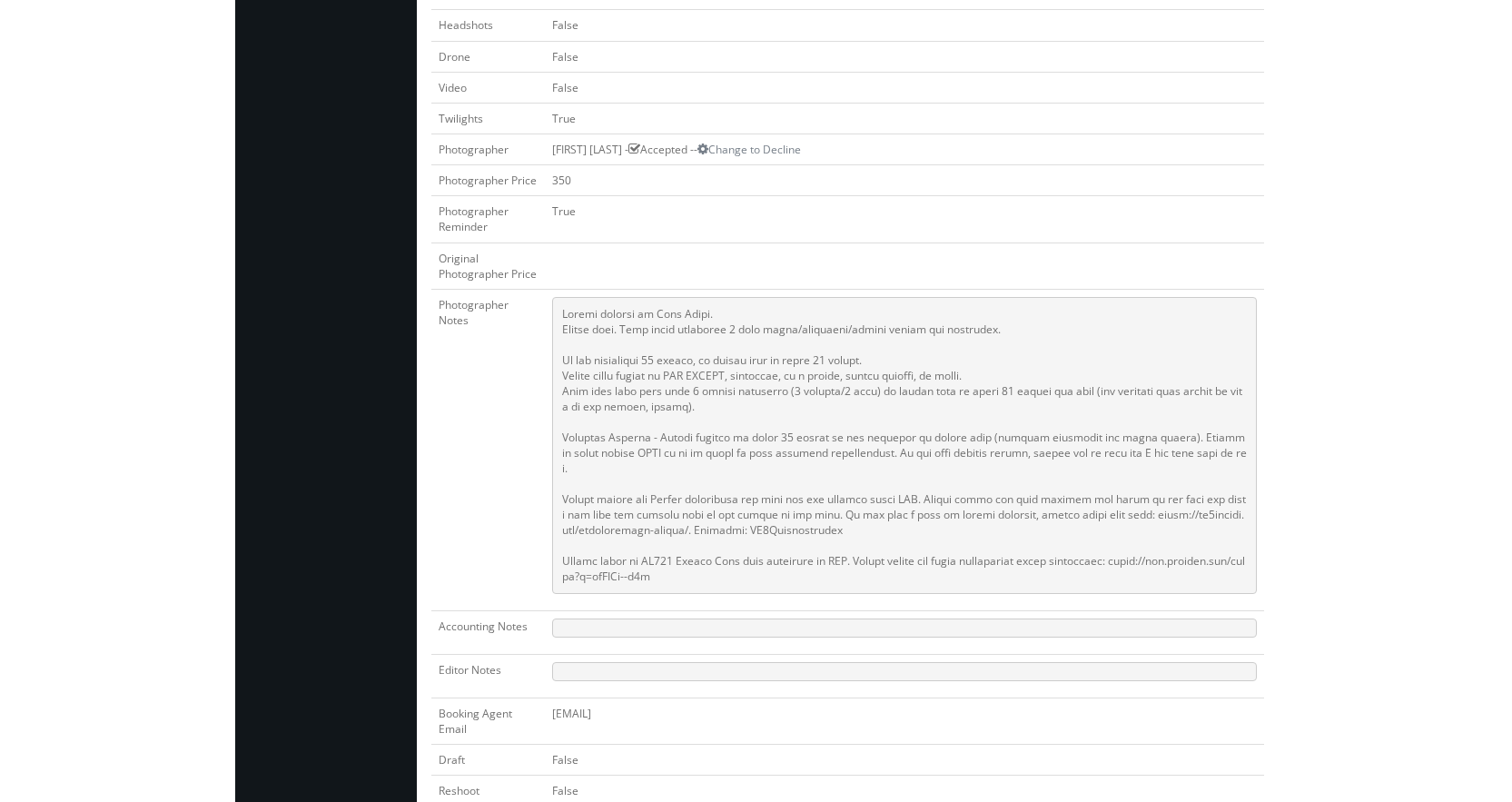 scroll, scrollTop: 711, scrollLeft: 0, axis: vertical 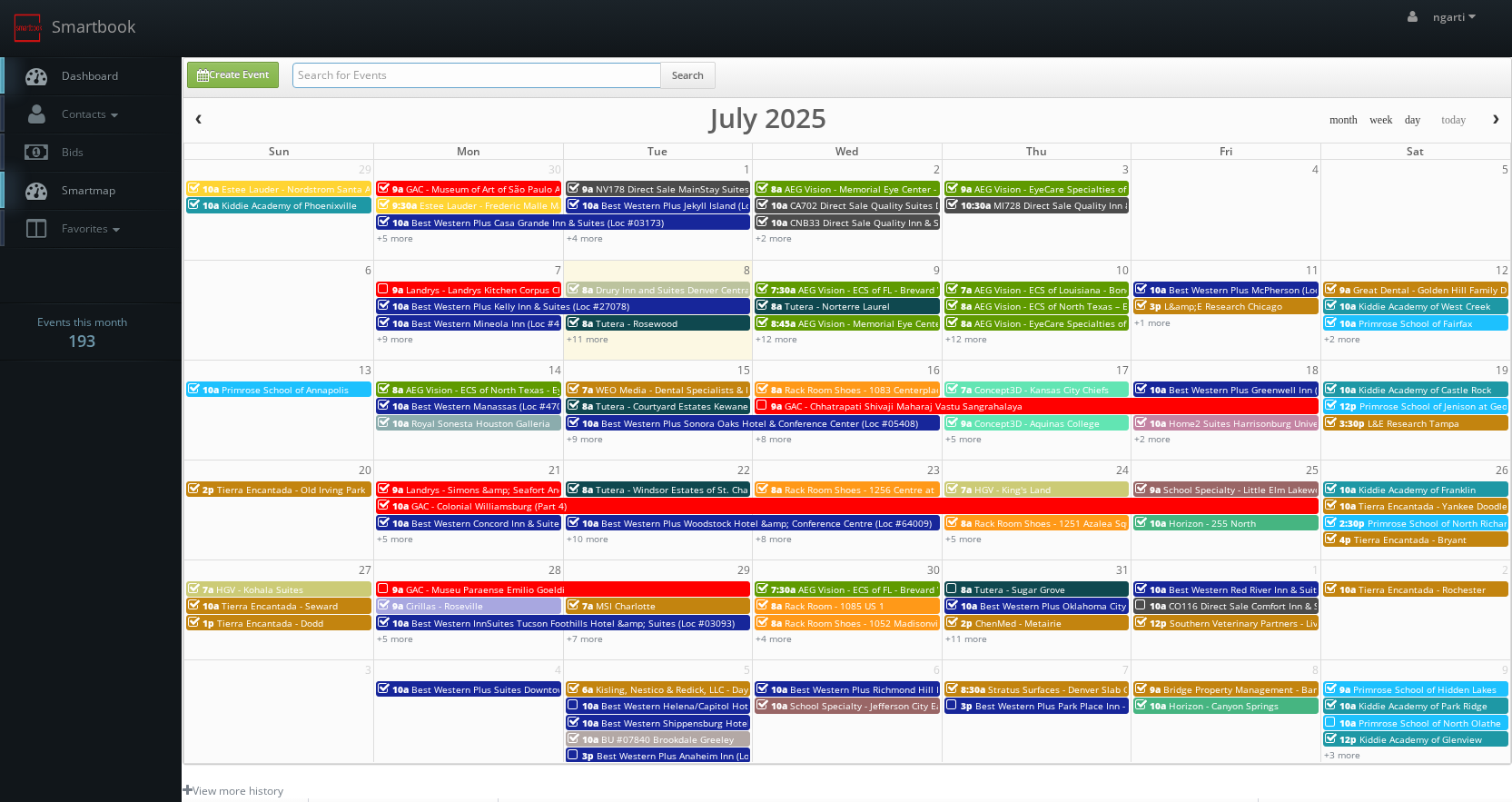 click at bounding box center (477, 75) 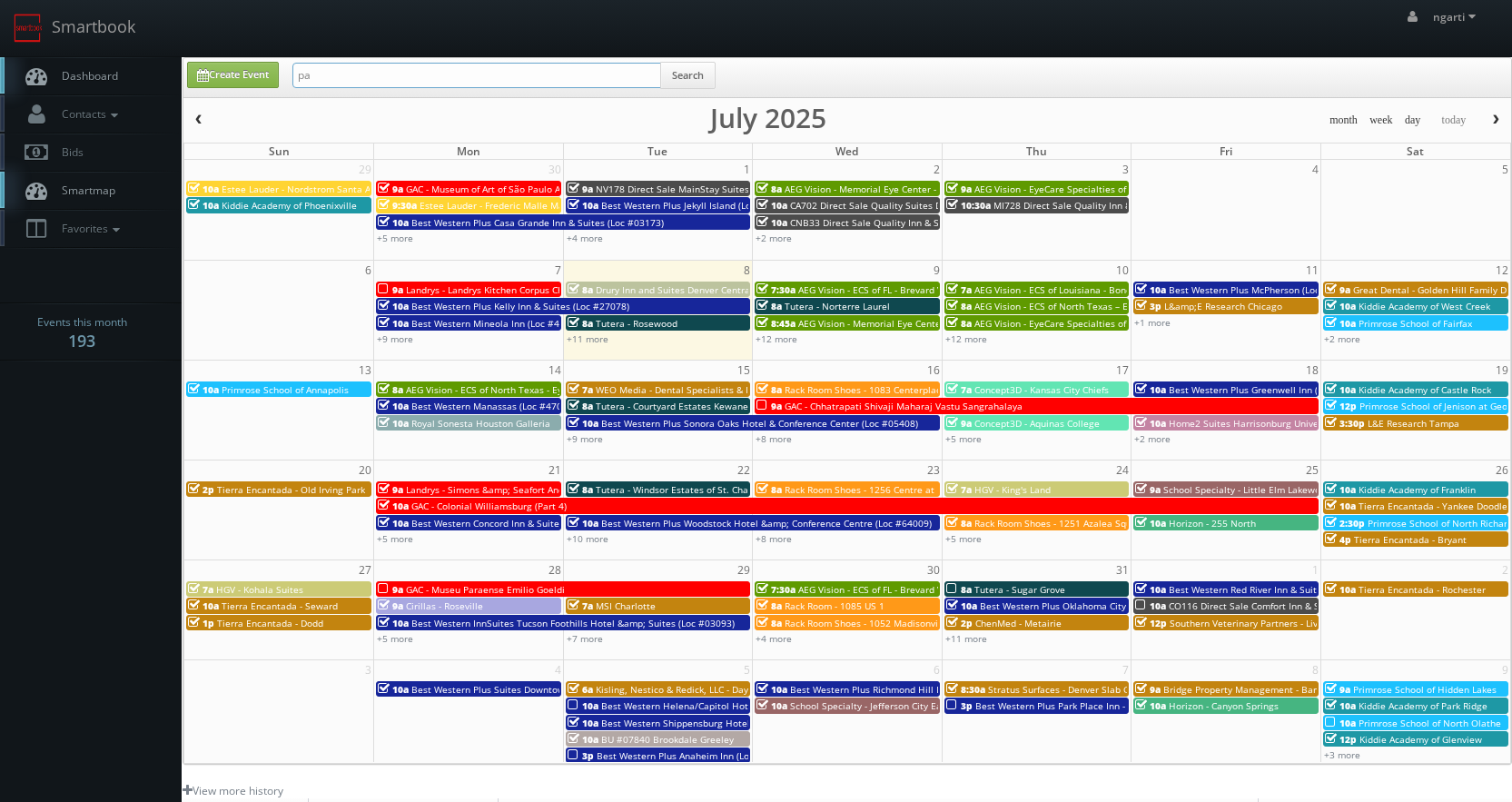 click on "pa" at bounding box center [477, 75] 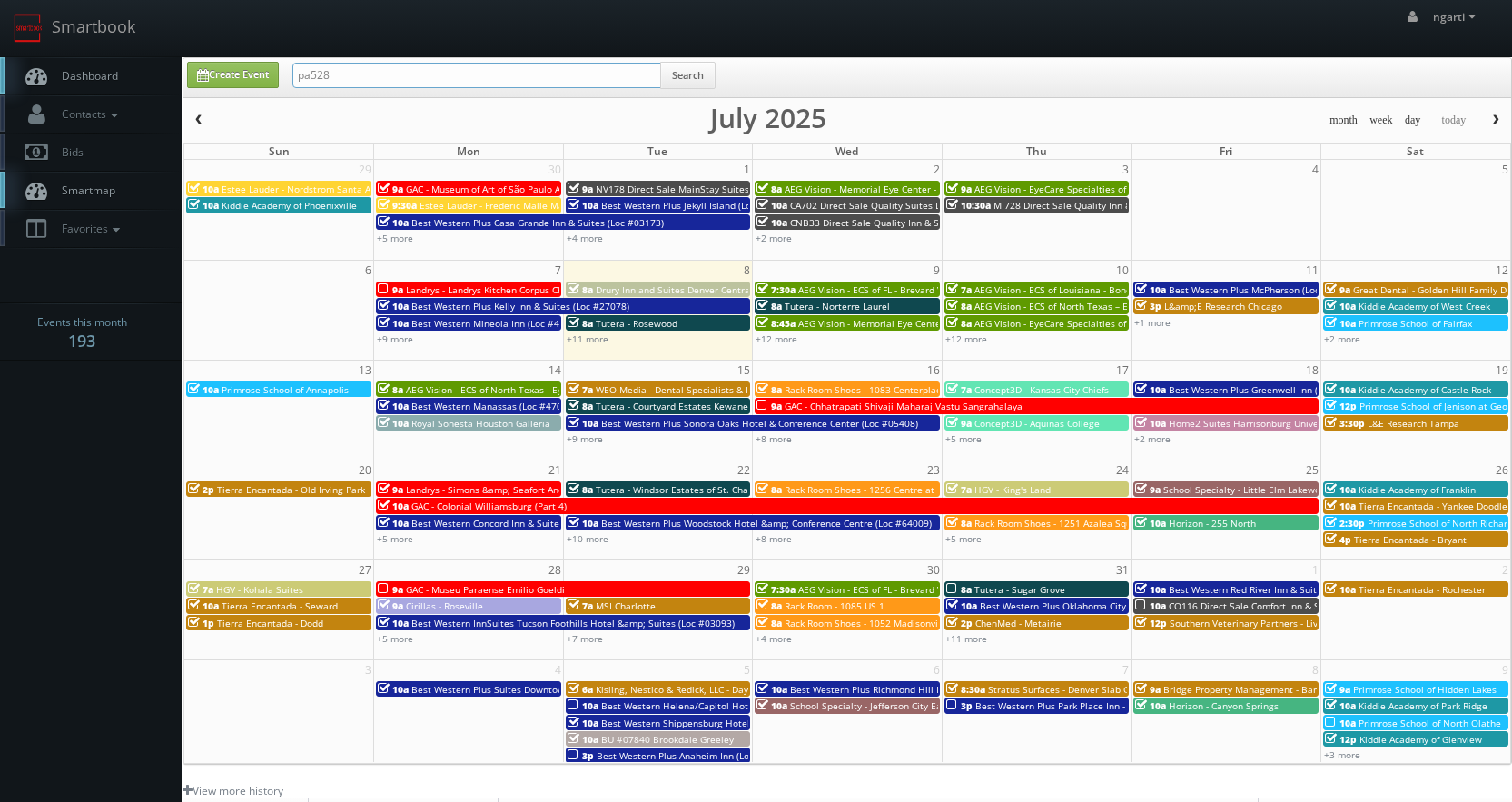 type on "pa528" 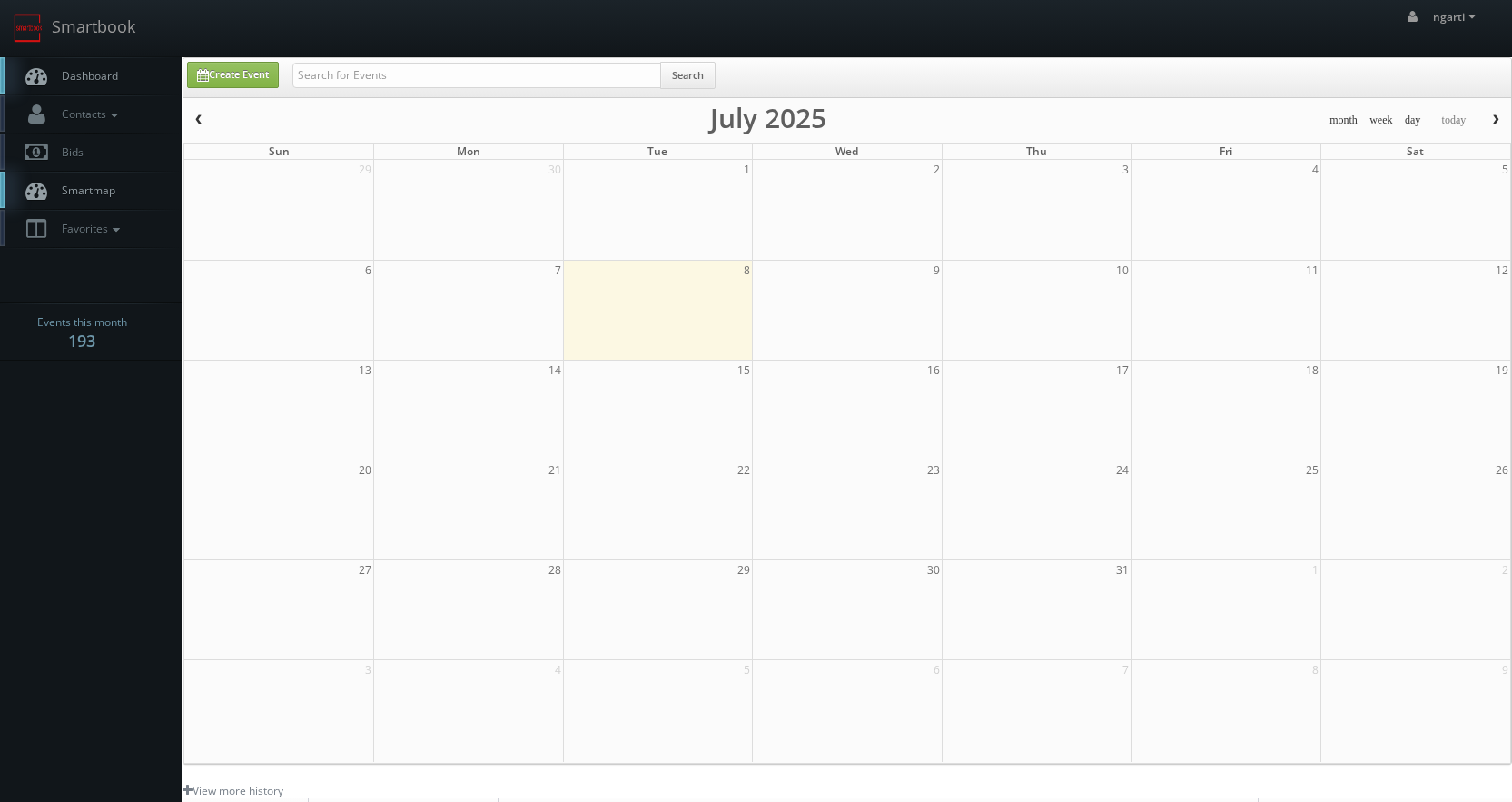 scroll, scrollTop: 0, scrollLeft: 0, axis: both 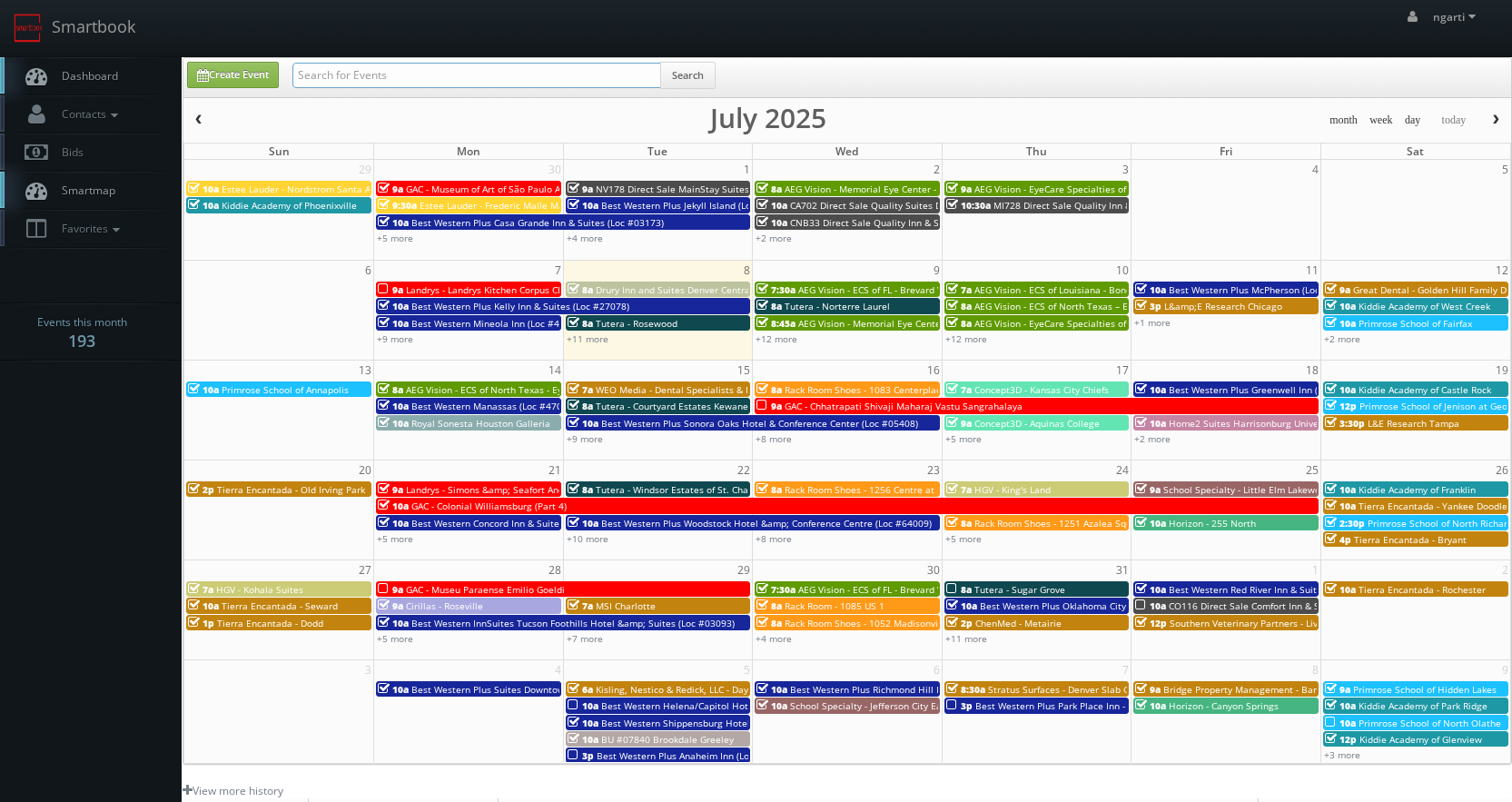 click at bounding box center (477, 75) 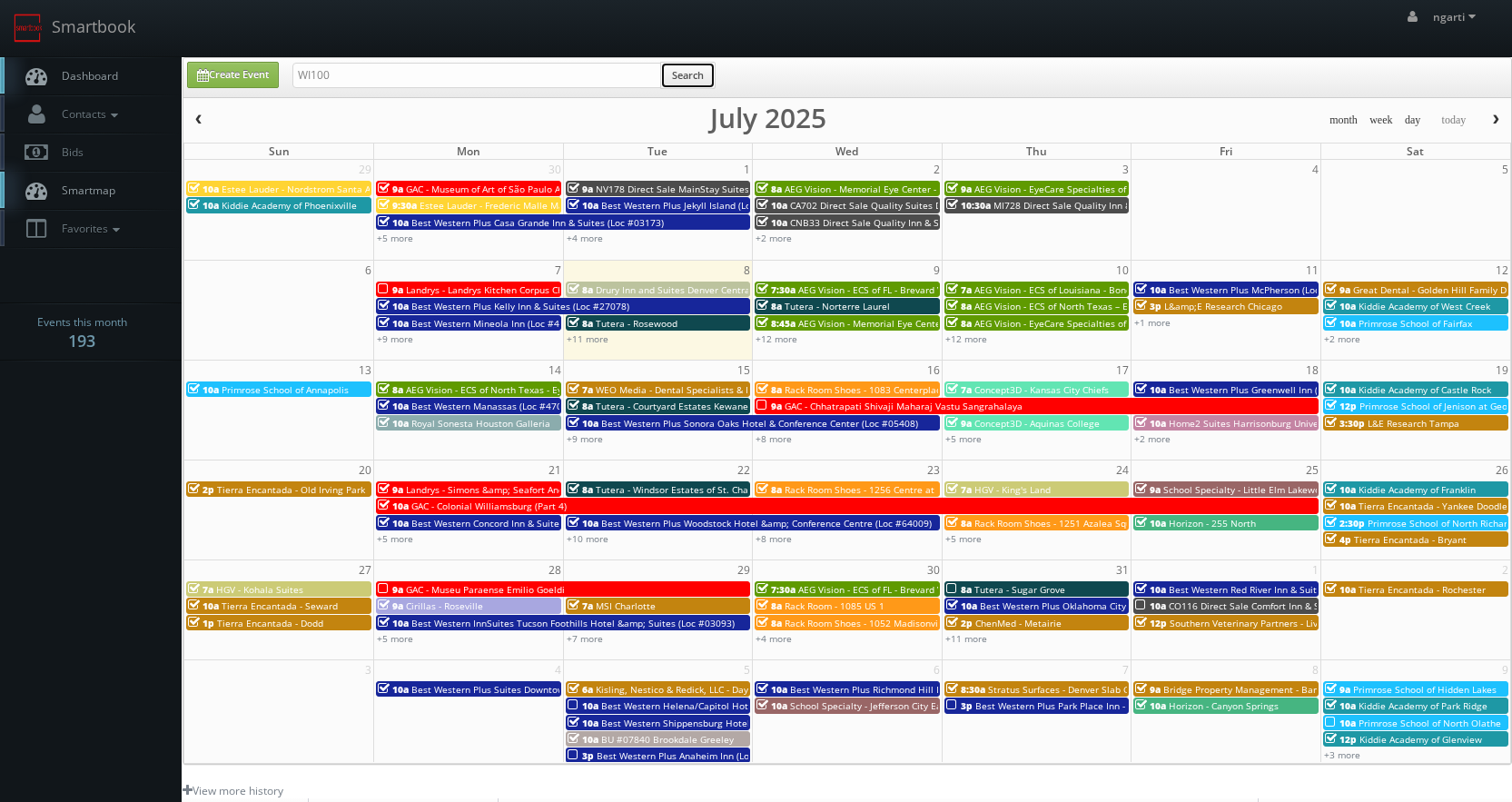 click on "Search" at bounding box center (687, 75) 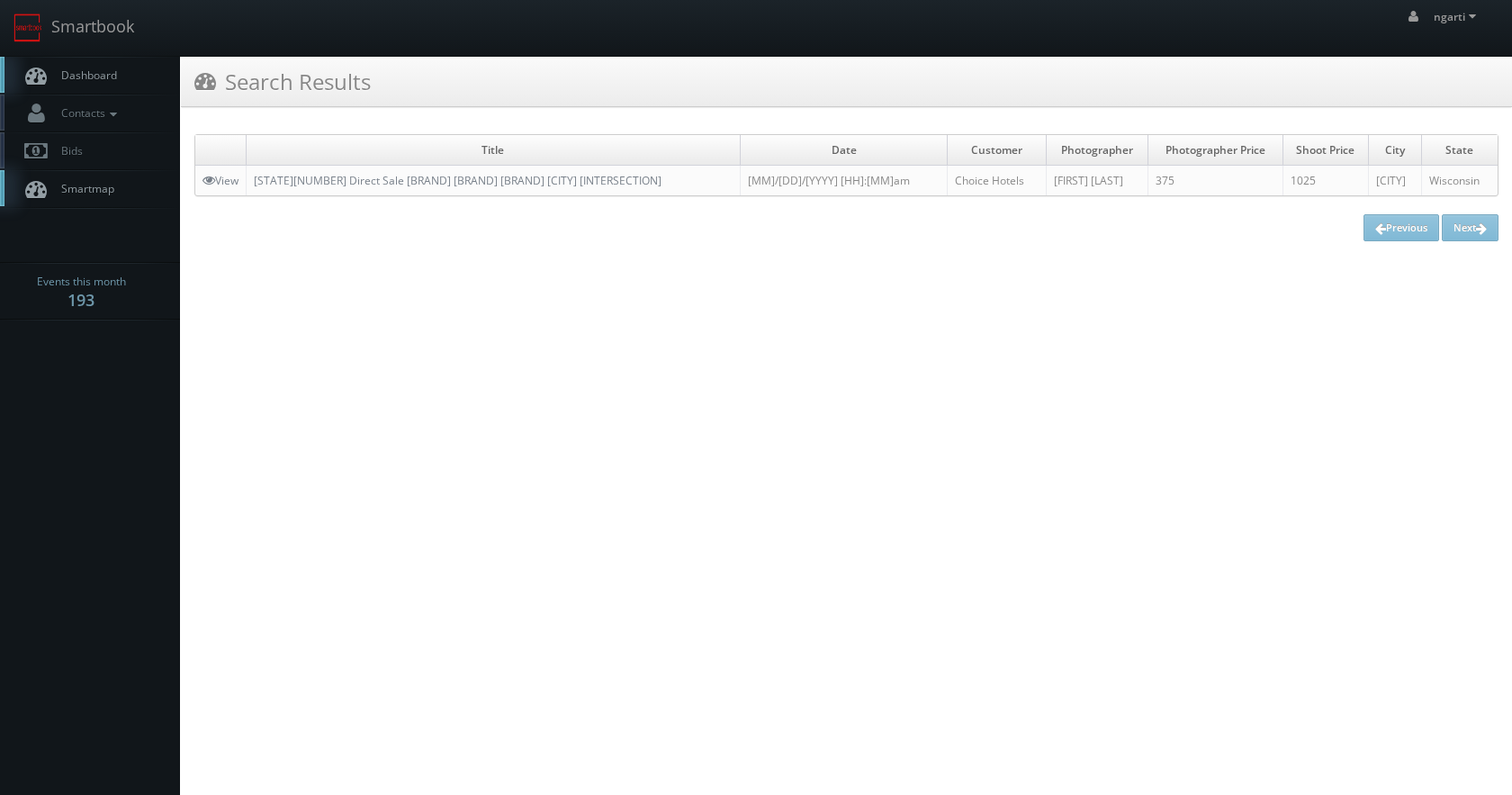 scroll, scrollTop: 0, scrollLeft: 0, axis: both 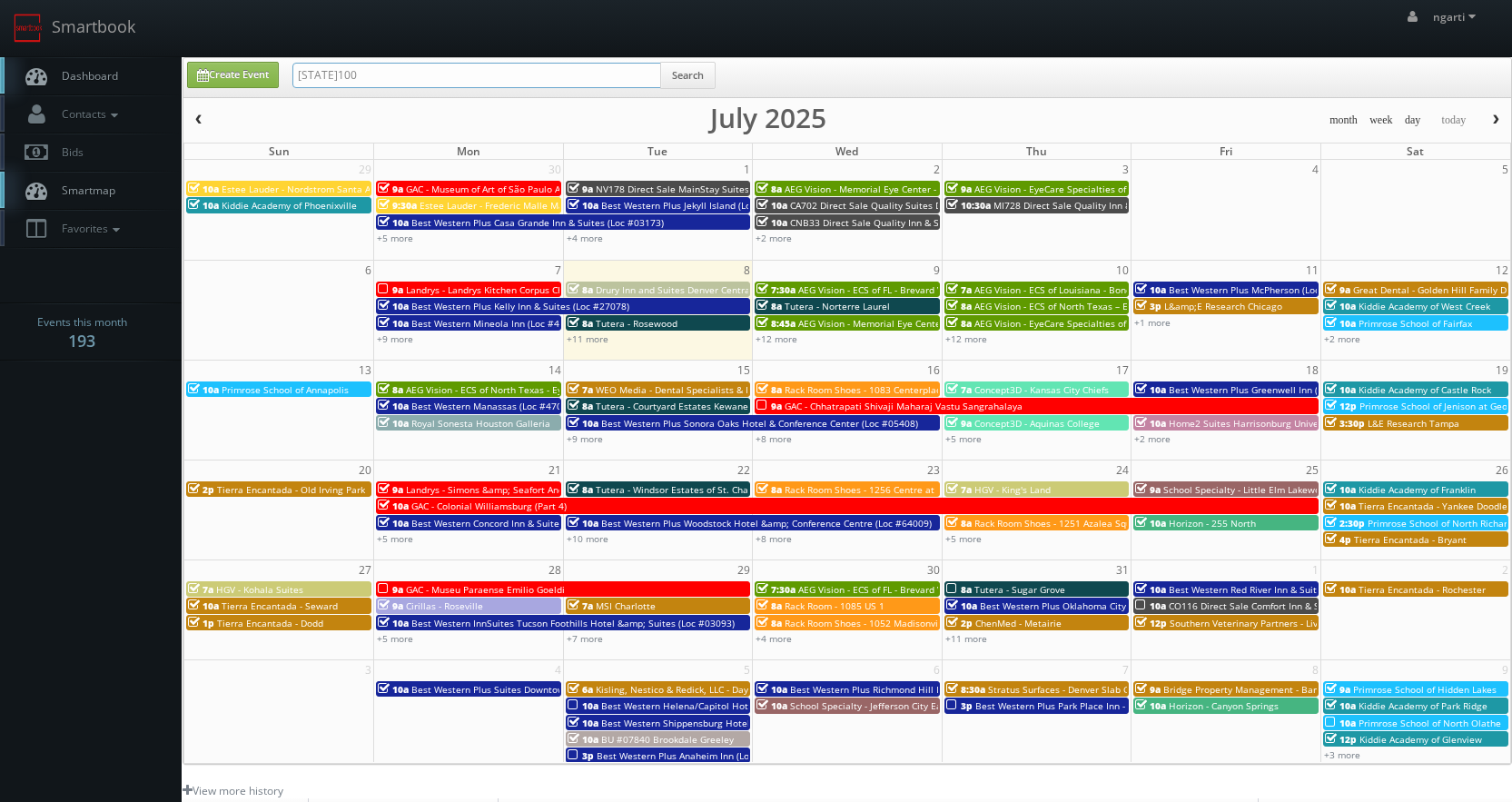 click on "WI100" at bounding box center (477, 75) 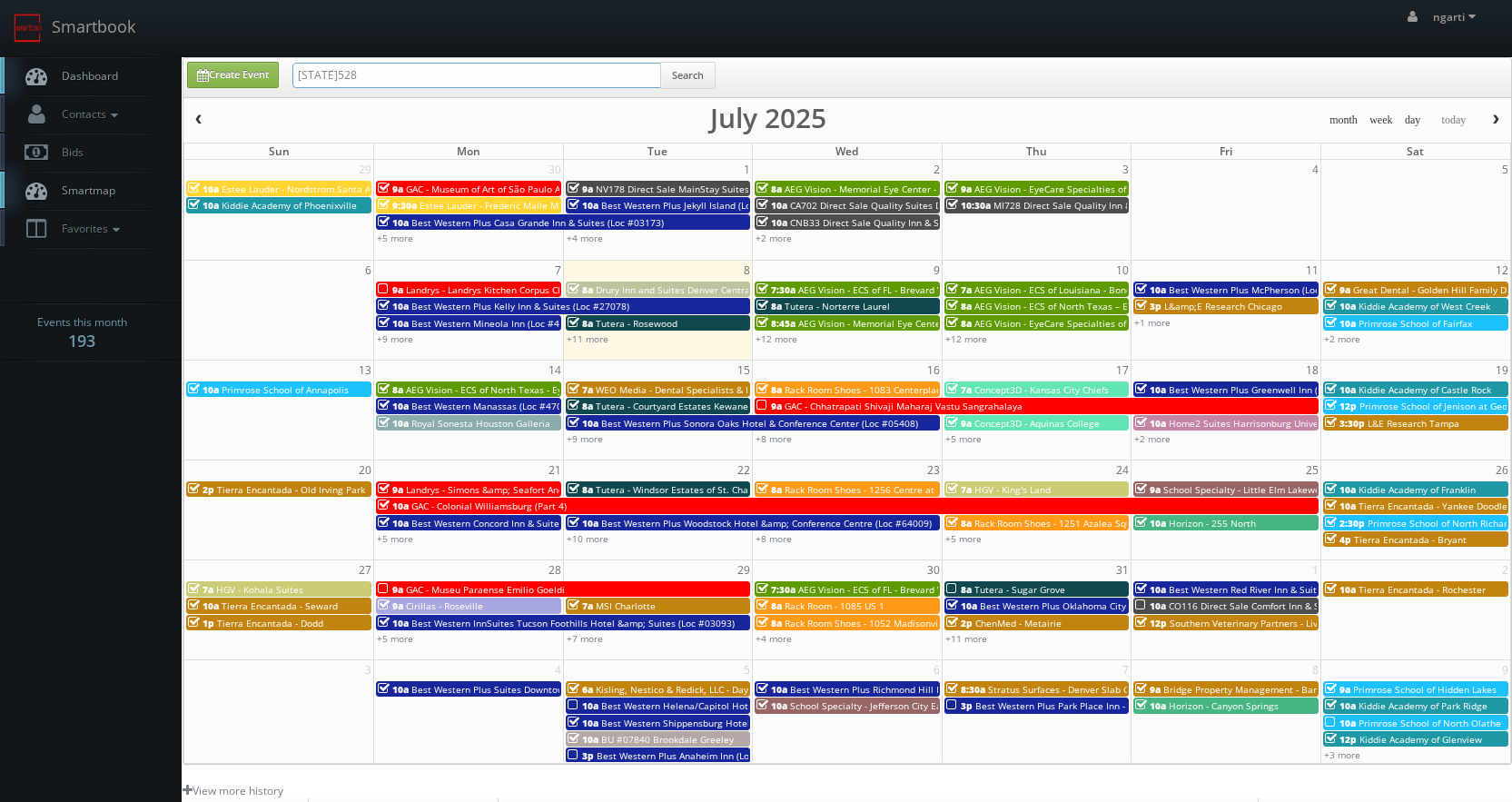 type on "PA528" 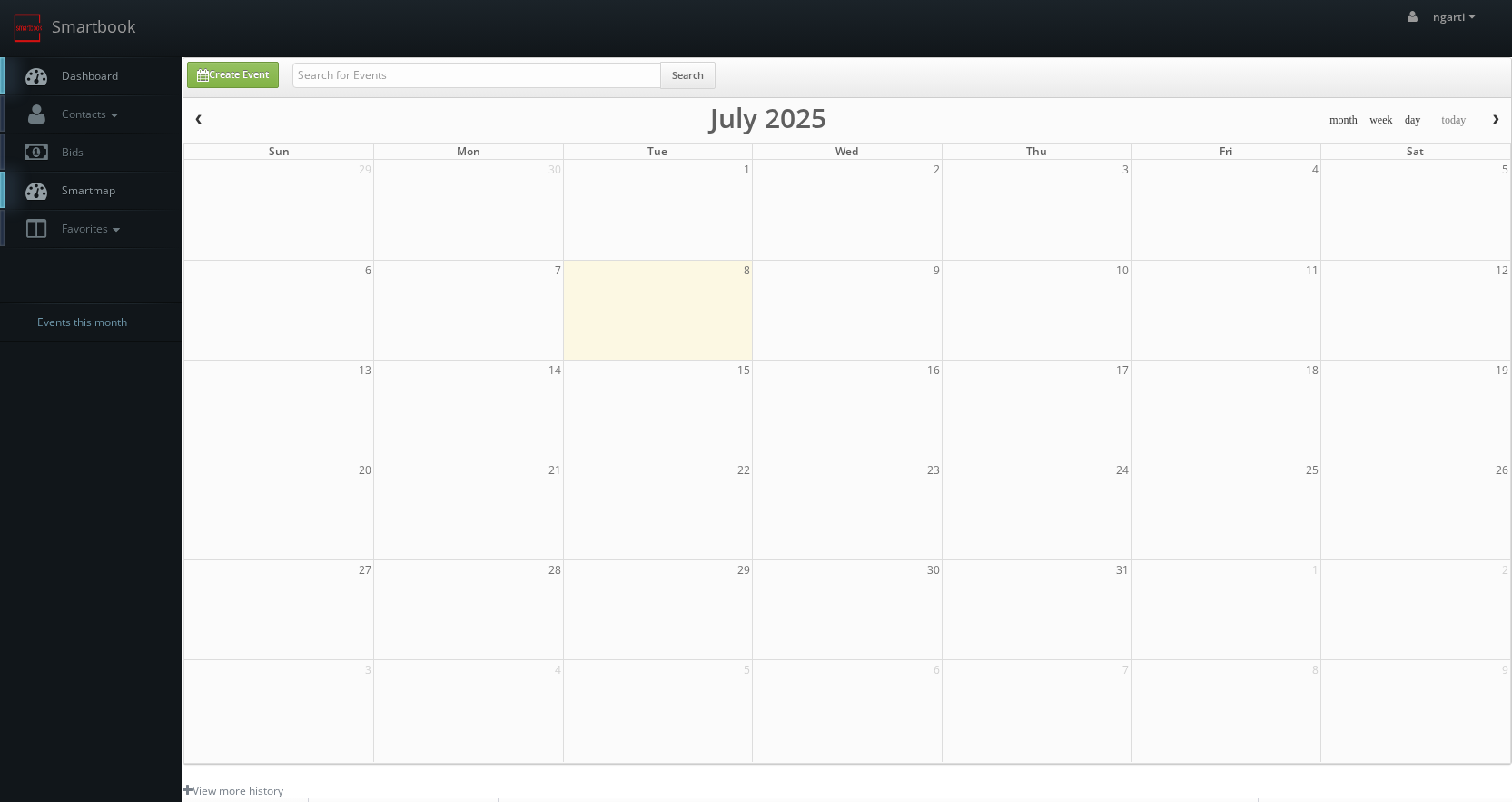 scroll, scrollTop: 0, scrollLeft: 0, axis: both 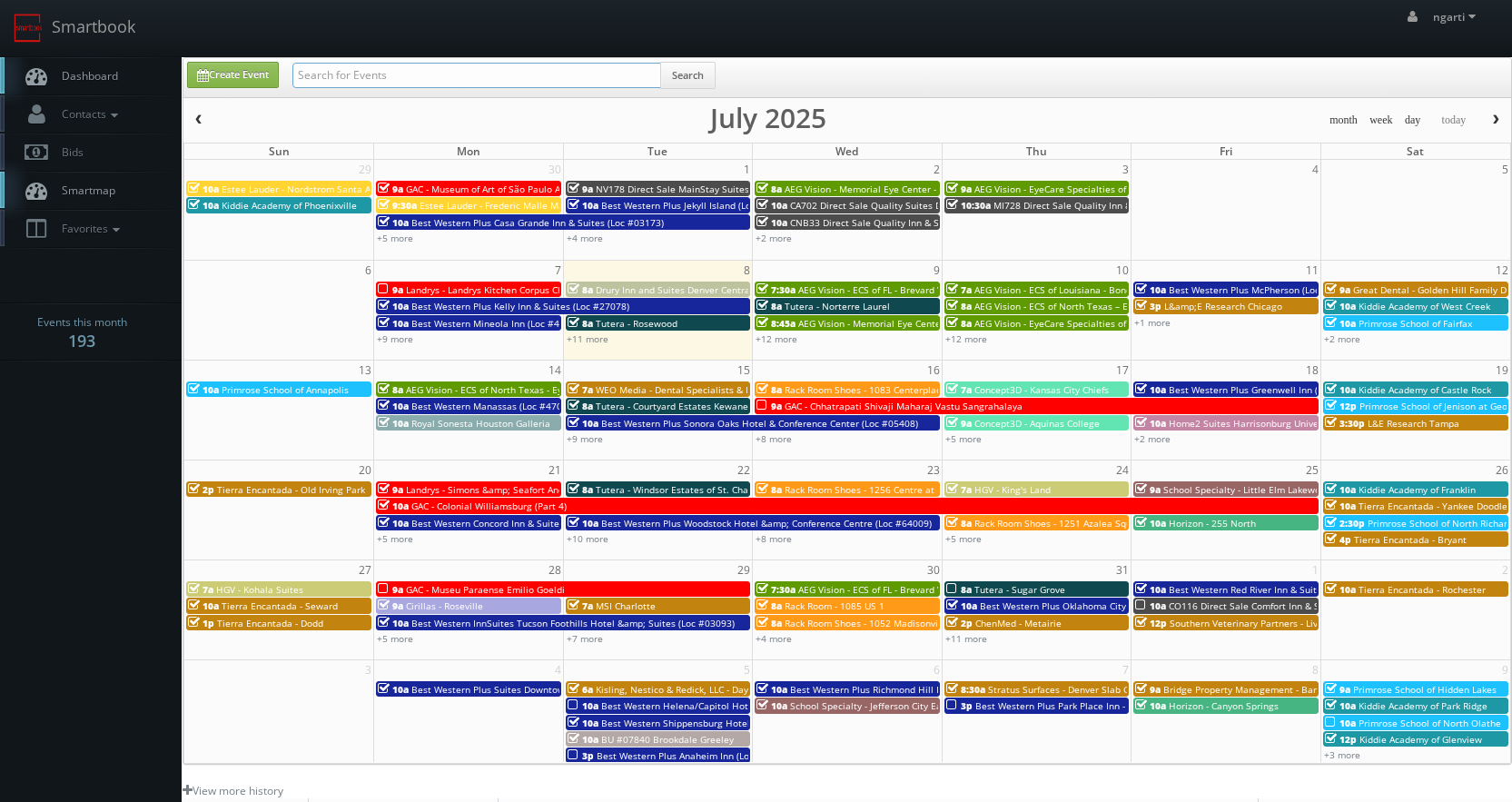 click at bounding box center (477, 75) 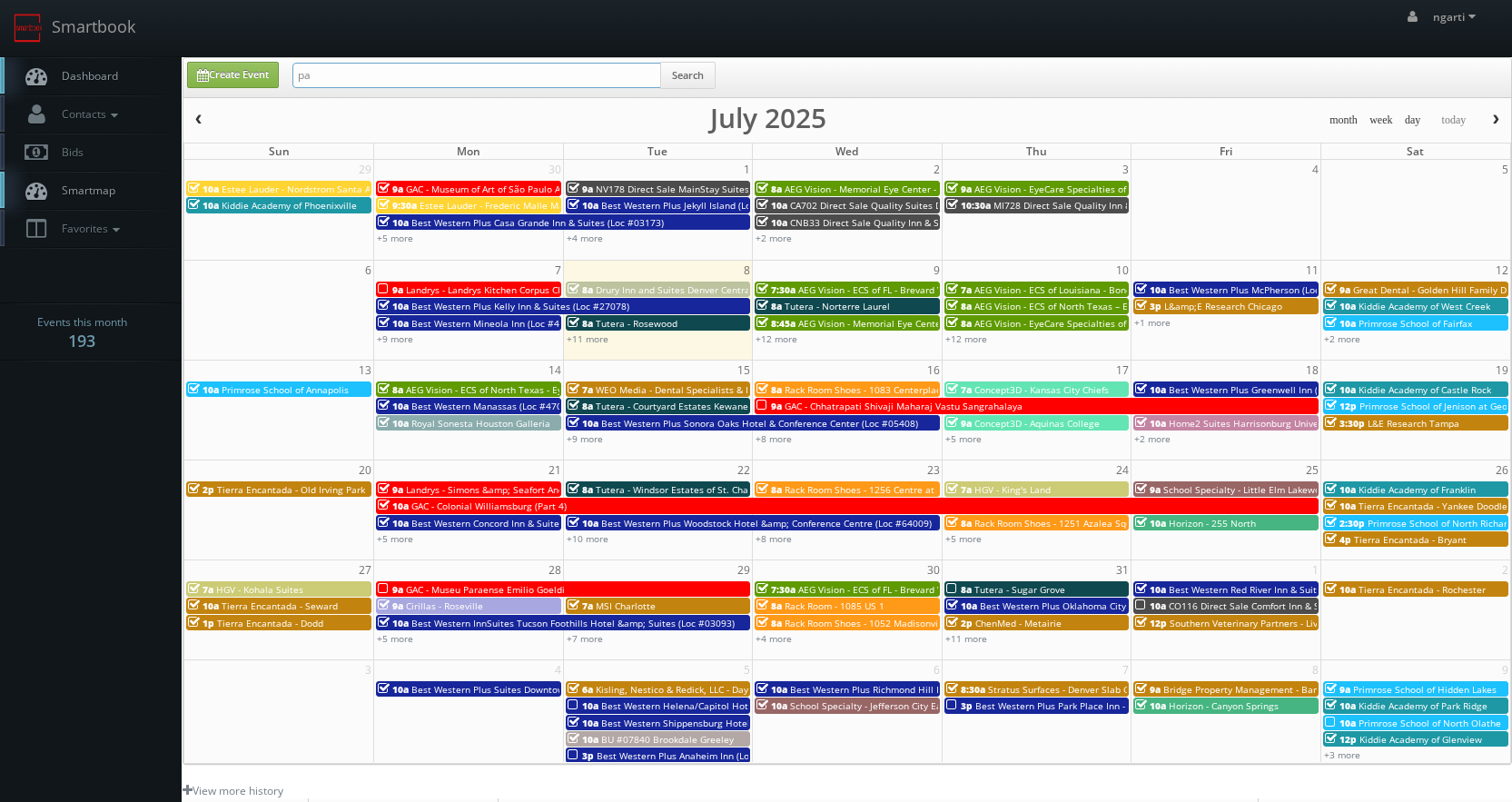type on "pa528" 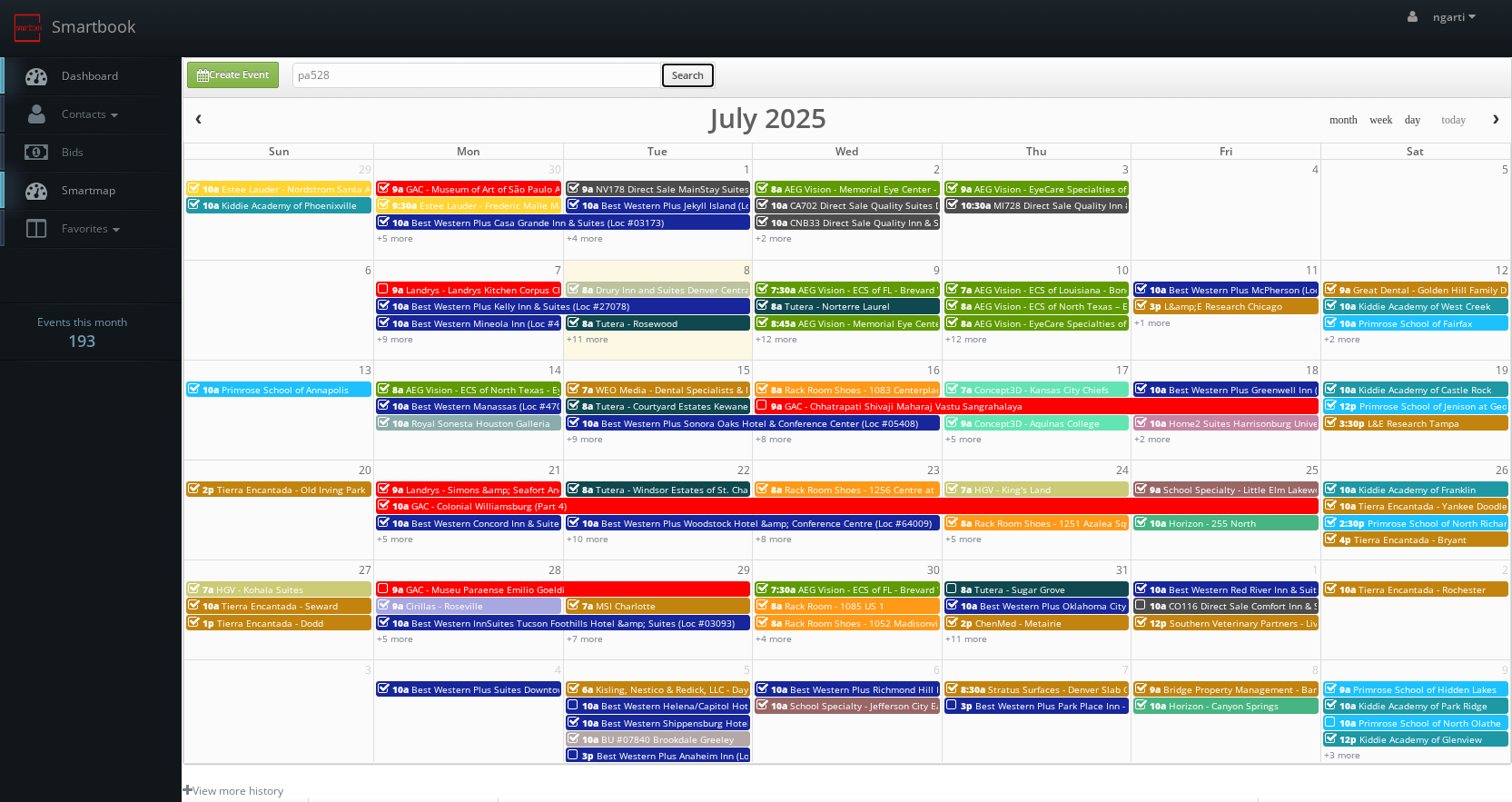 click on "Search" at bounding box center [687, 75] 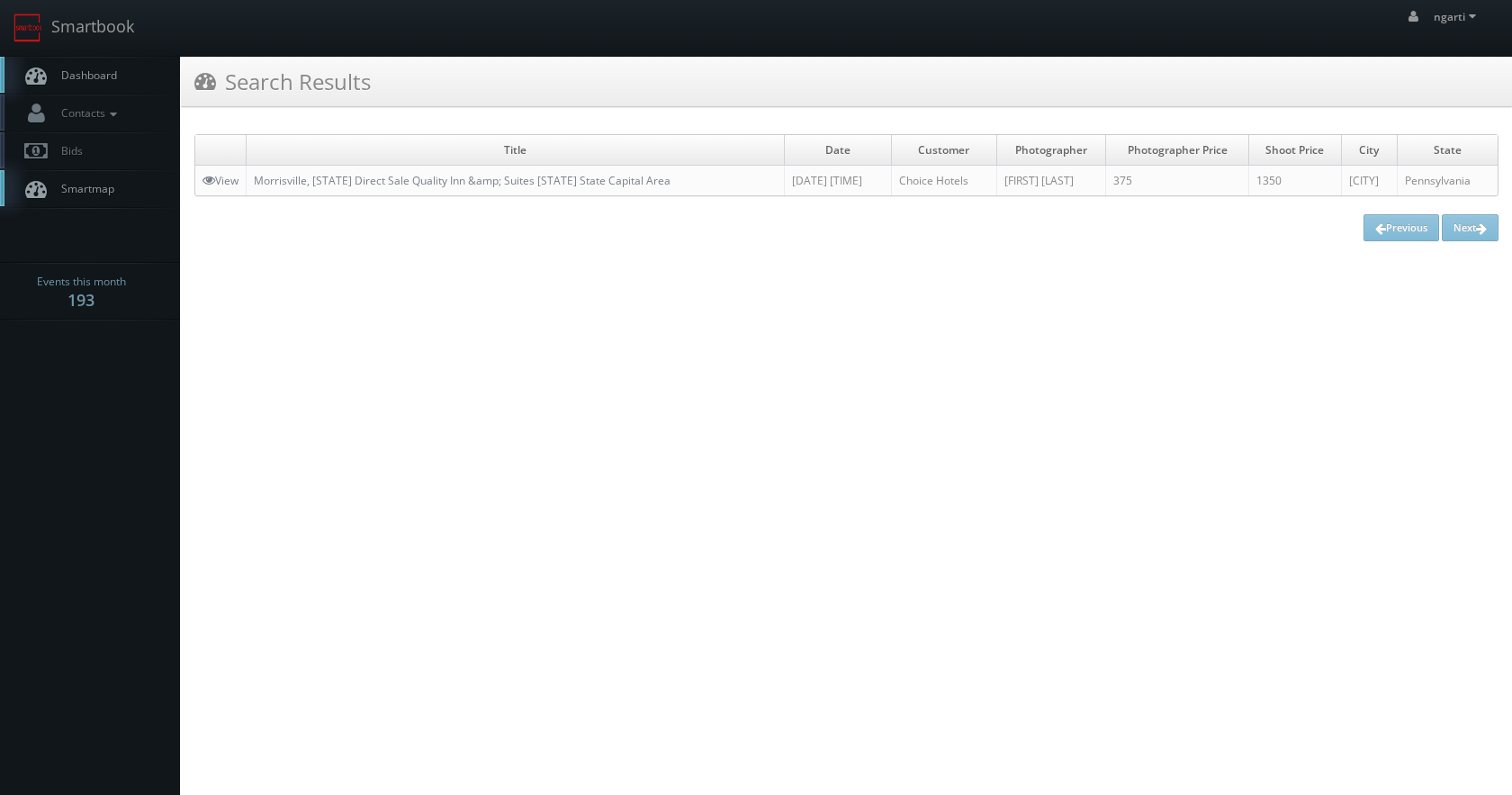 scroll, scrollTop: 0, scrollLeft: 0, axis: both 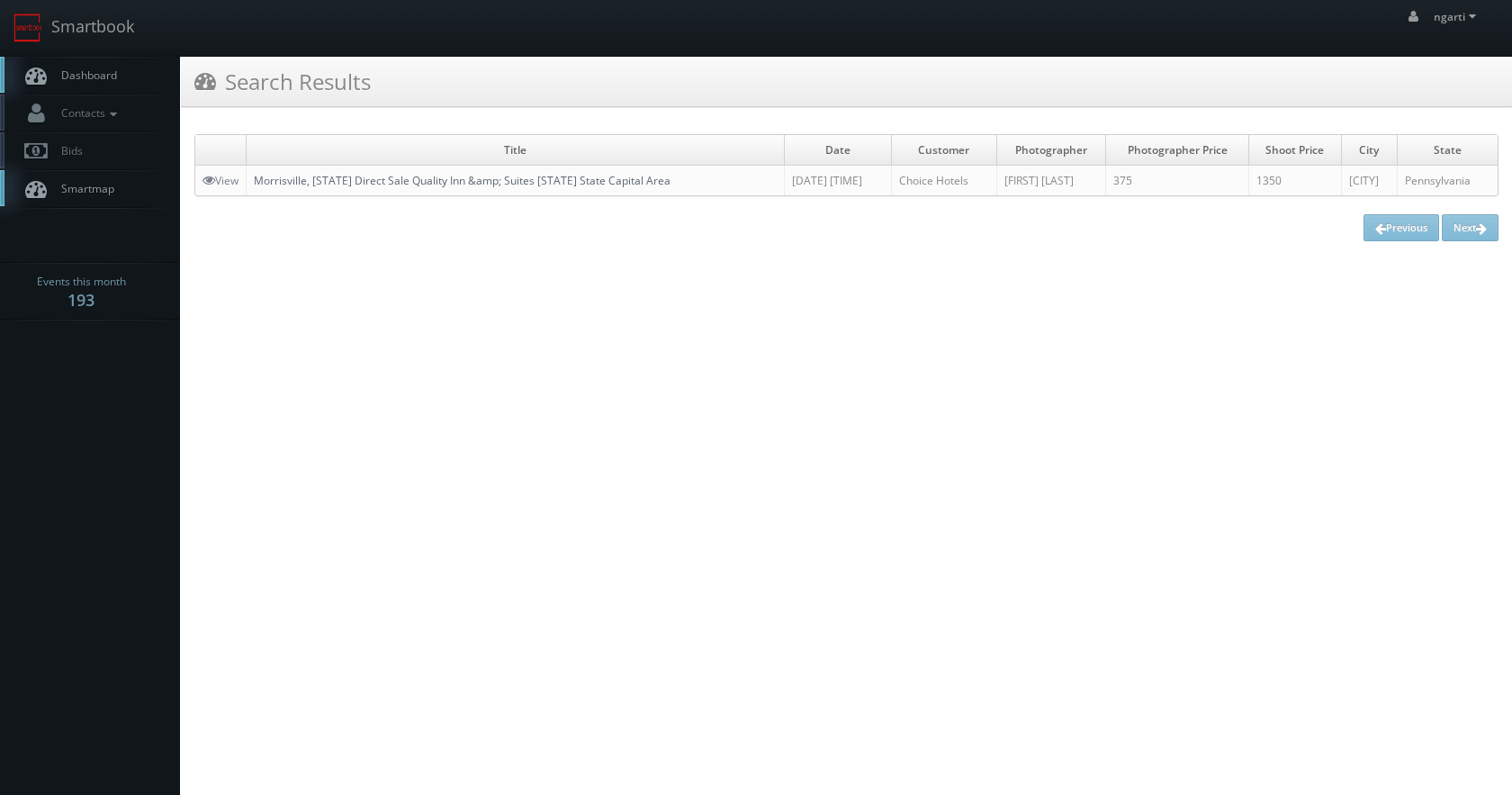 click on "Morrisville, [STATE] Direct Sale Quality Inn &amp; Suites [STATE] State Capital Area" at bounding box center (220, 180) 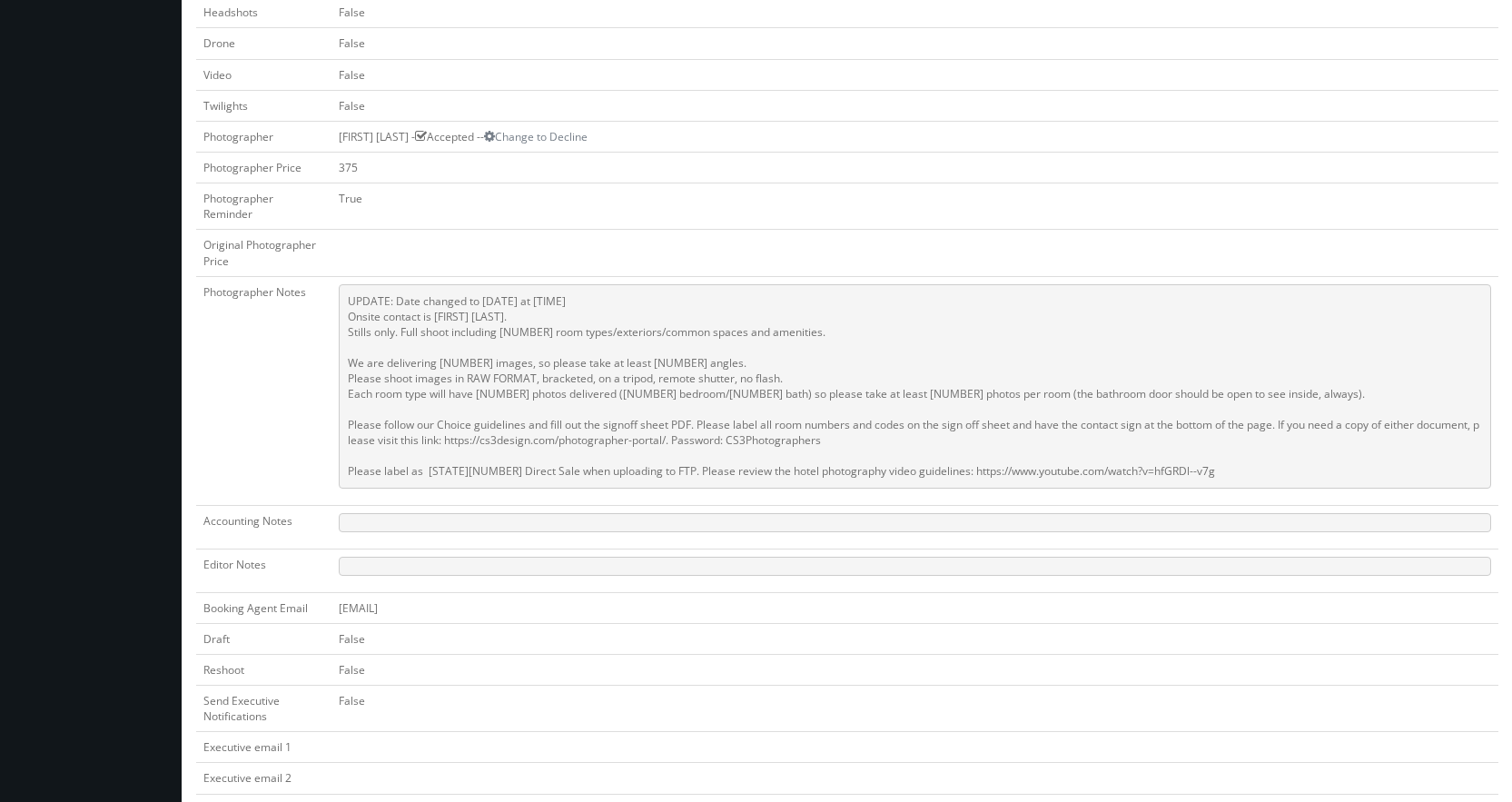 scroll, scrollTop: 727, scrollLeft: 0, axis: vertical 